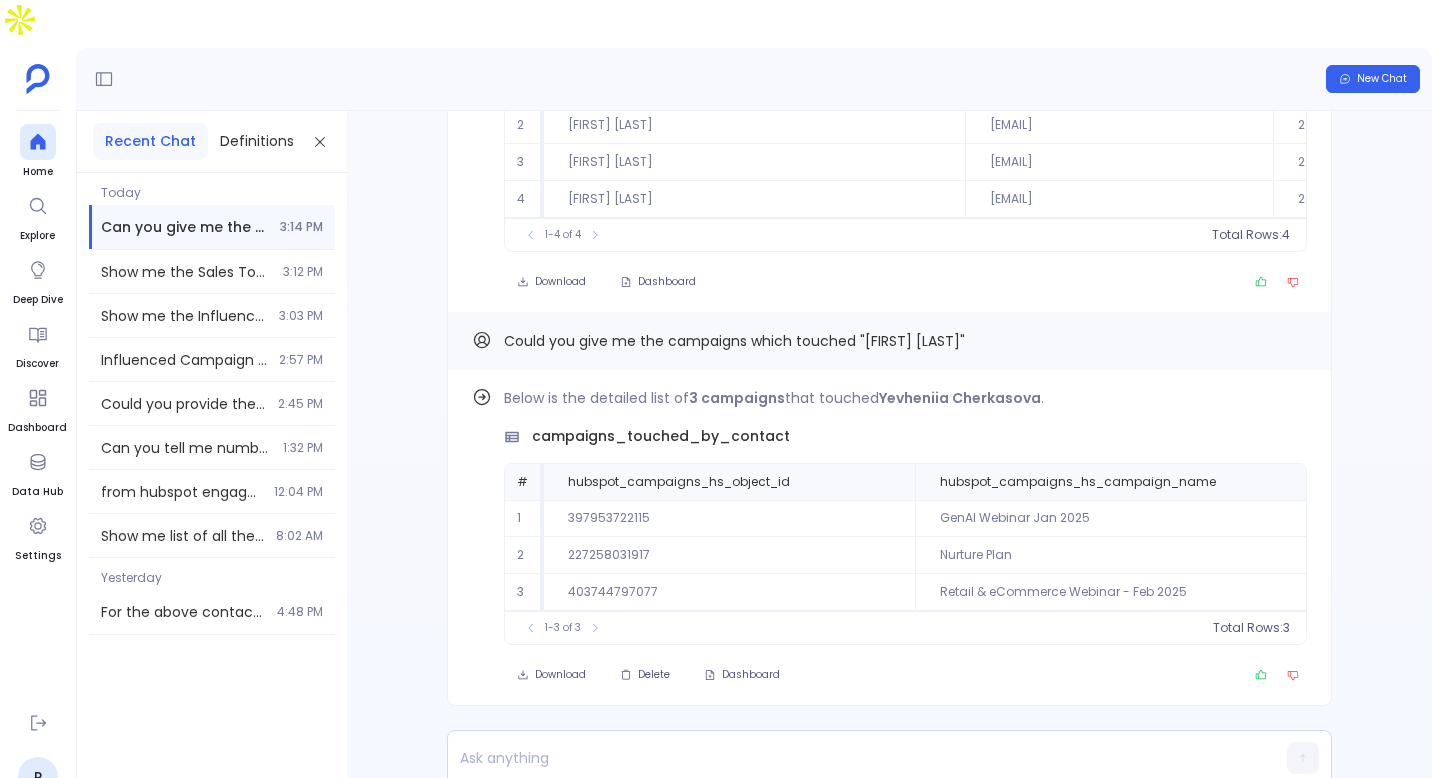 scroll, scrollTop: 0, scrollLeft: 0, axis: both 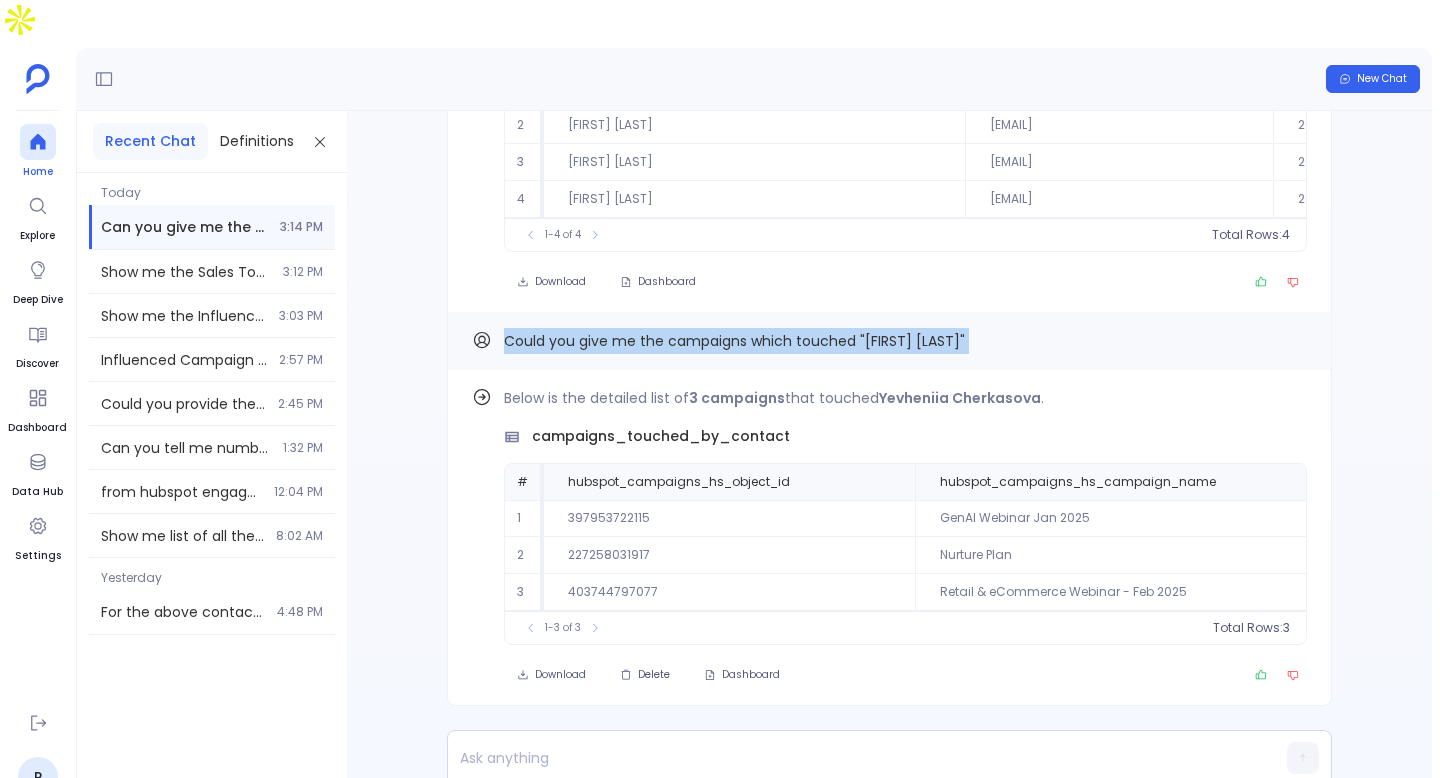 click at bounding box center (37, 142) 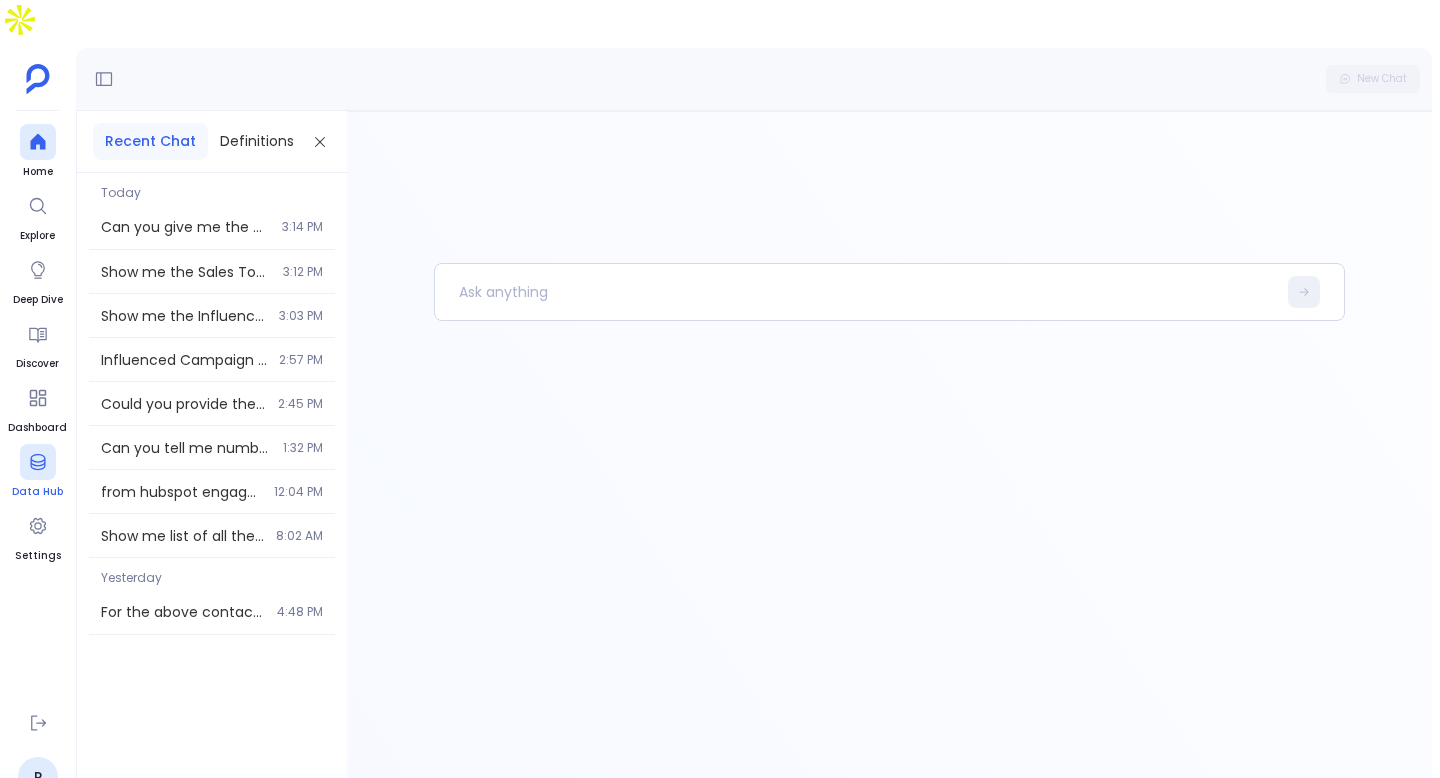 click on "Data Hub" at bounding box center [37, 472] 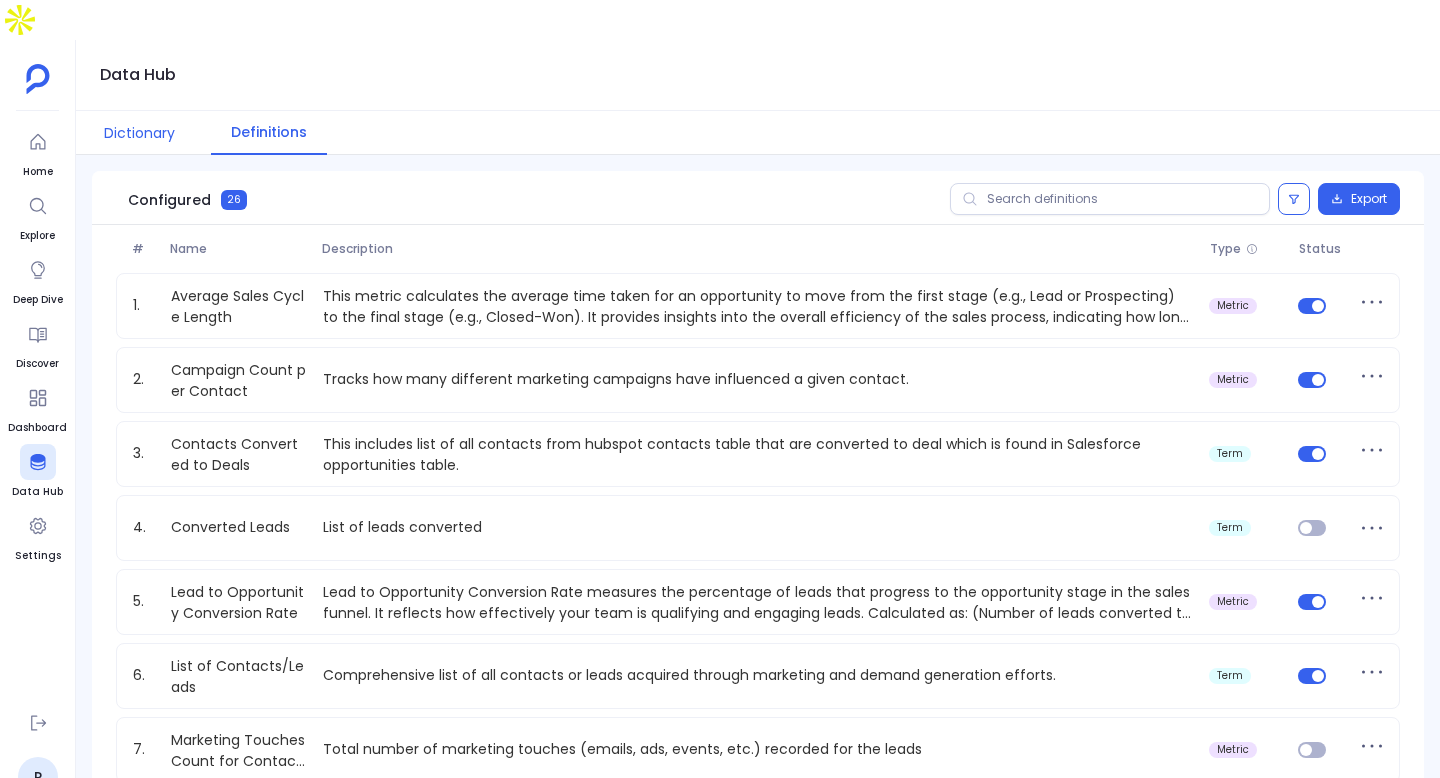 click on "Dictionary" at bounding box center [139, 133] 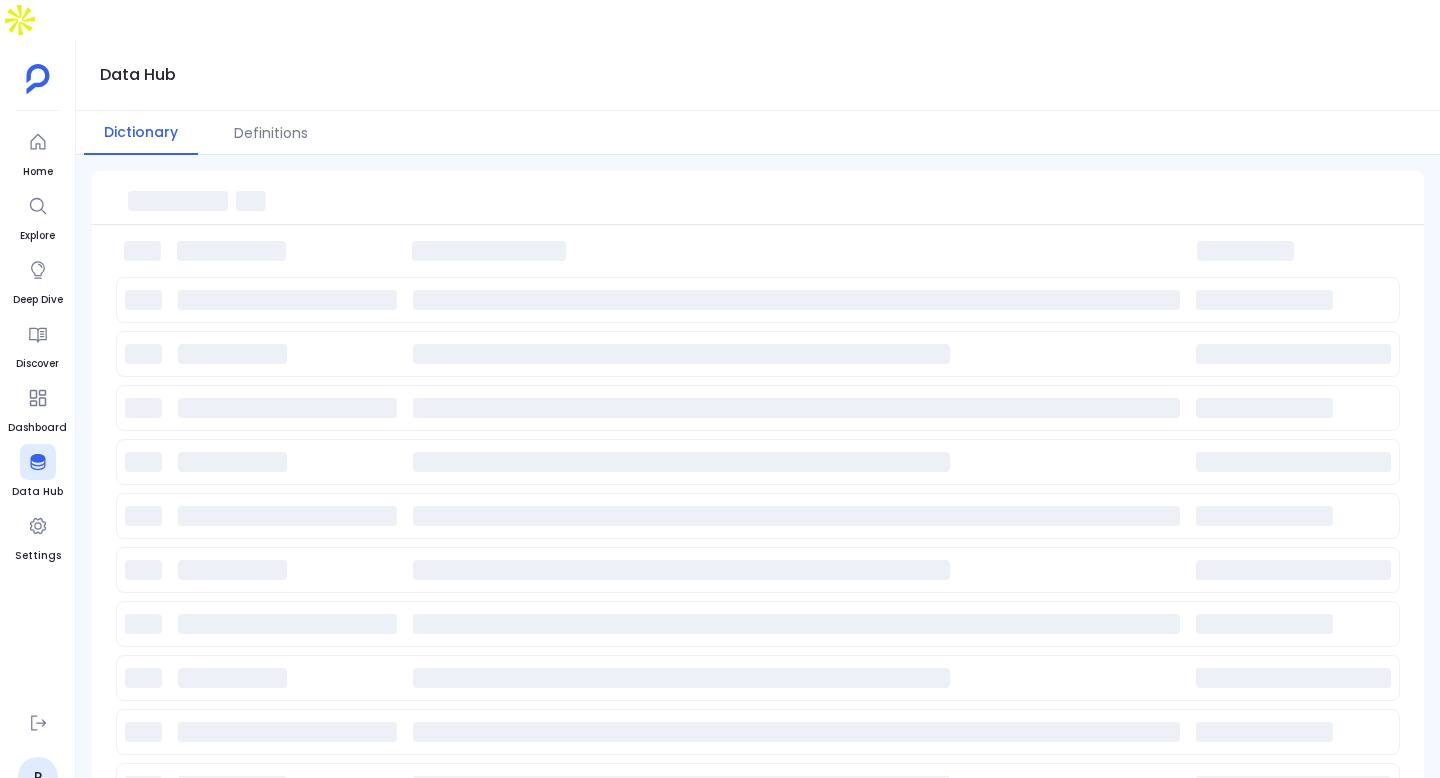 type 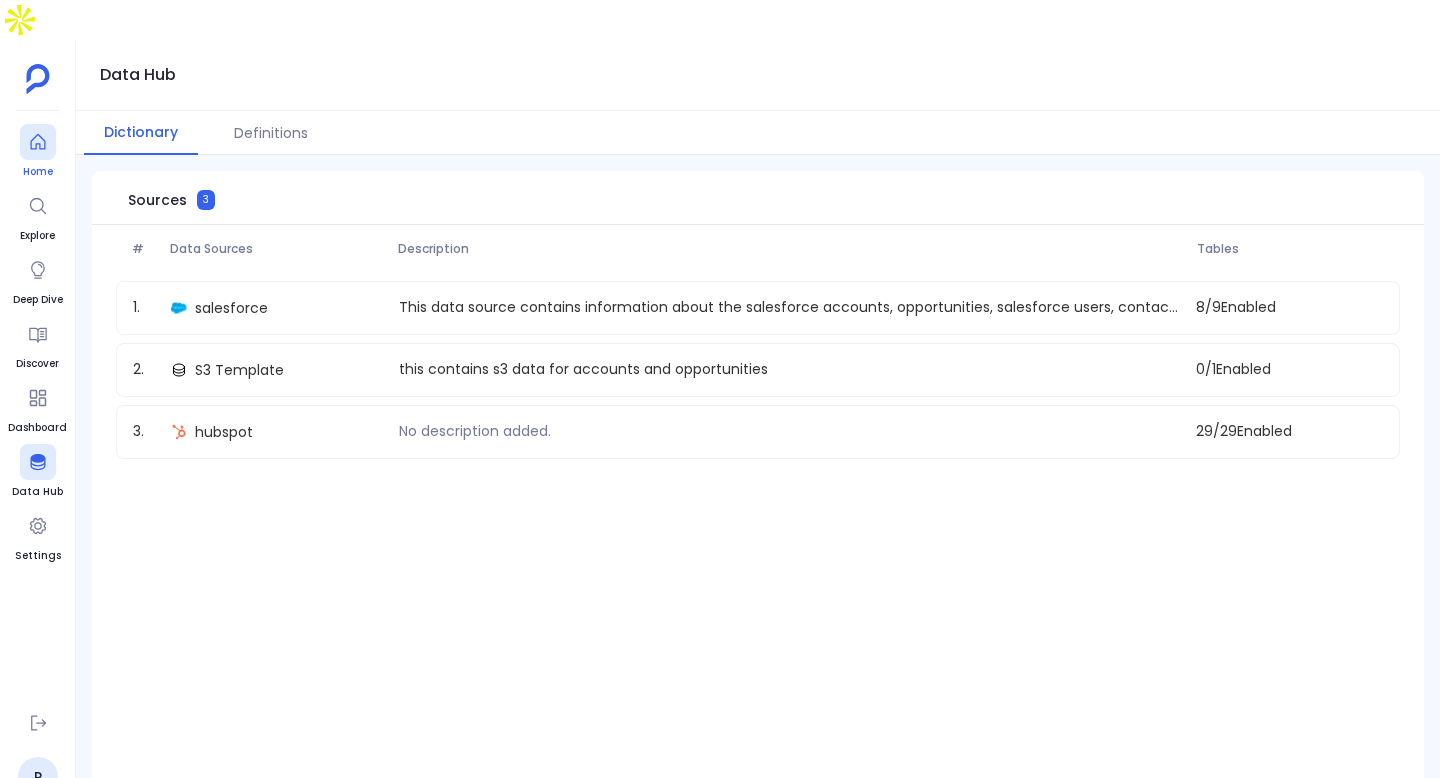 click on "Home" at bounding box center [38, 172] 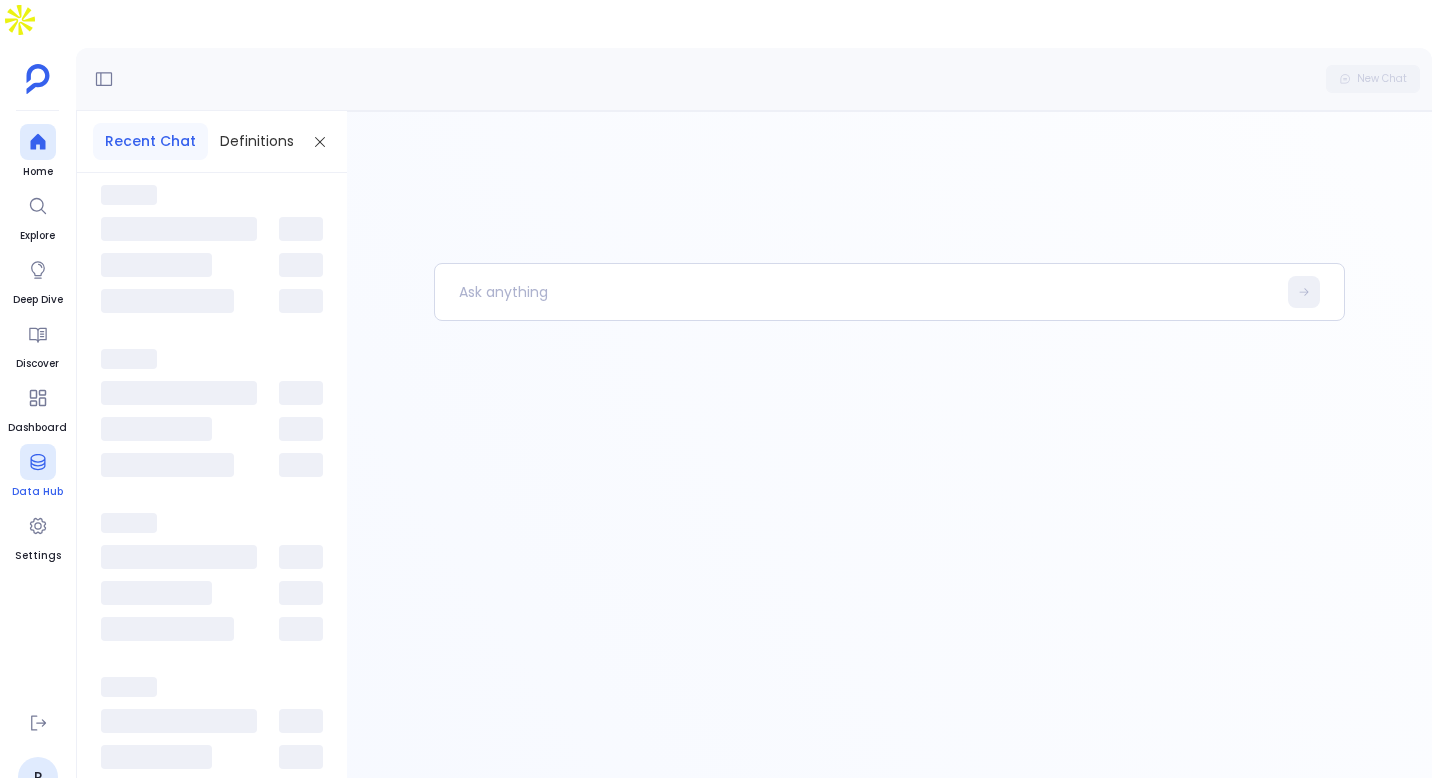 click at bounding box center [38, 462] 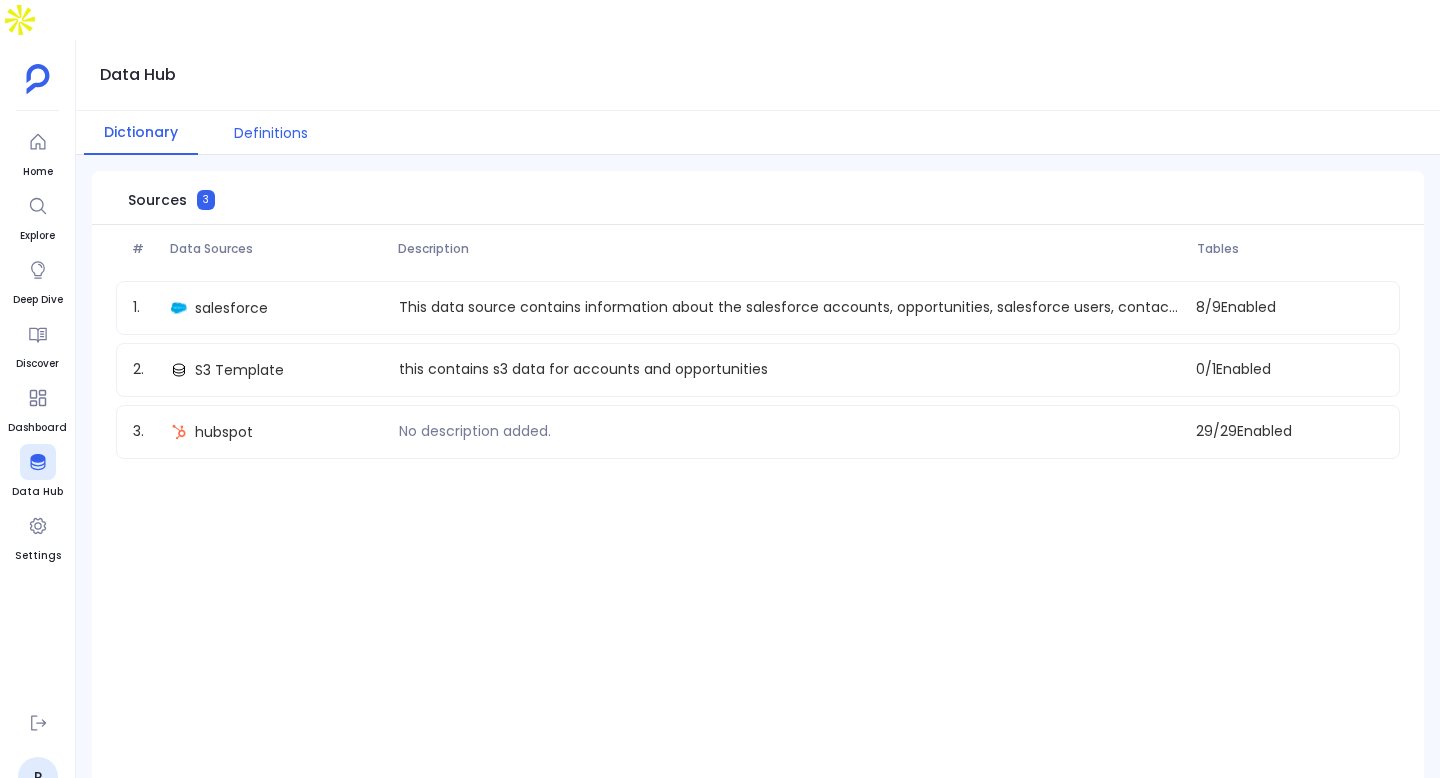 click on "Definitions" at bounding box center (271, 133) 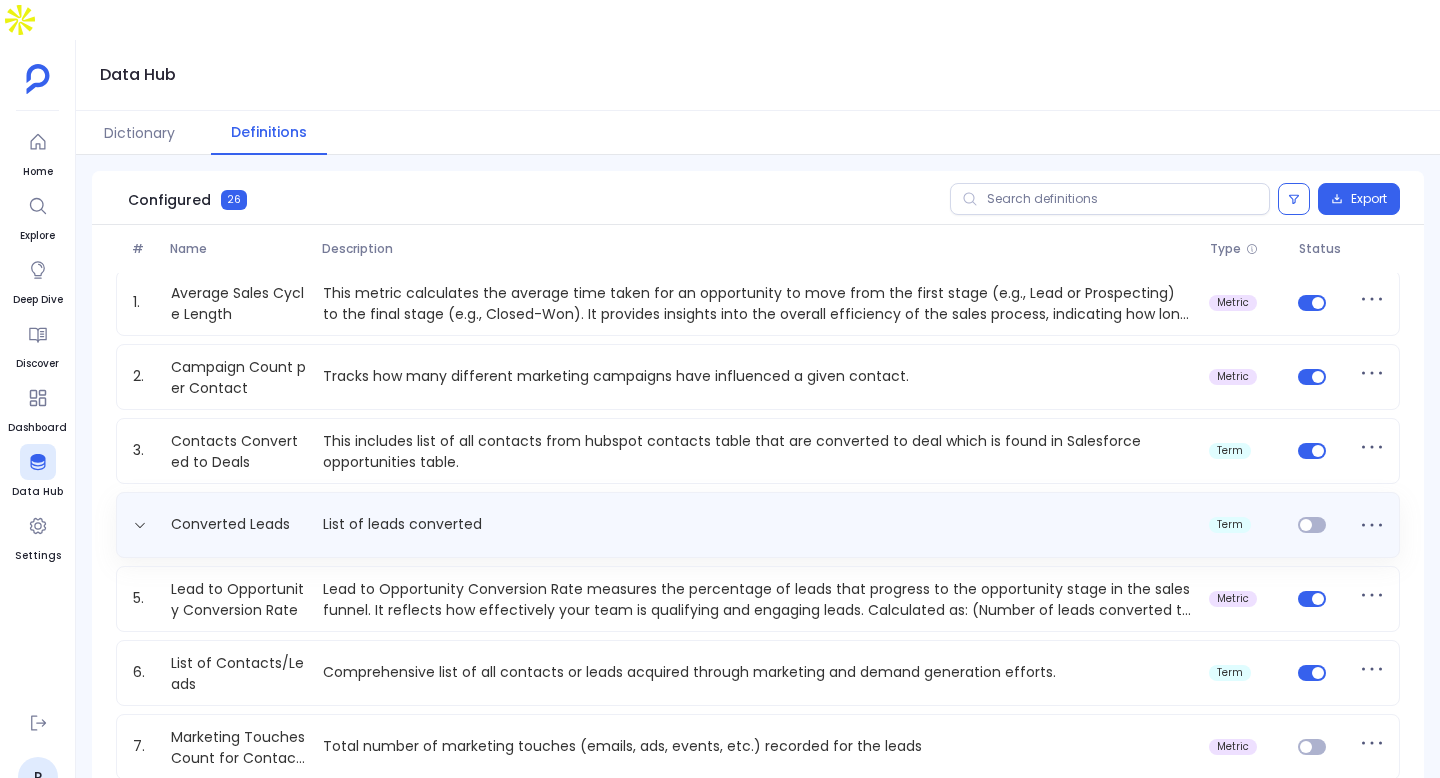 scroll, scrollTop: 0, scrollLeft: 0, axis: both 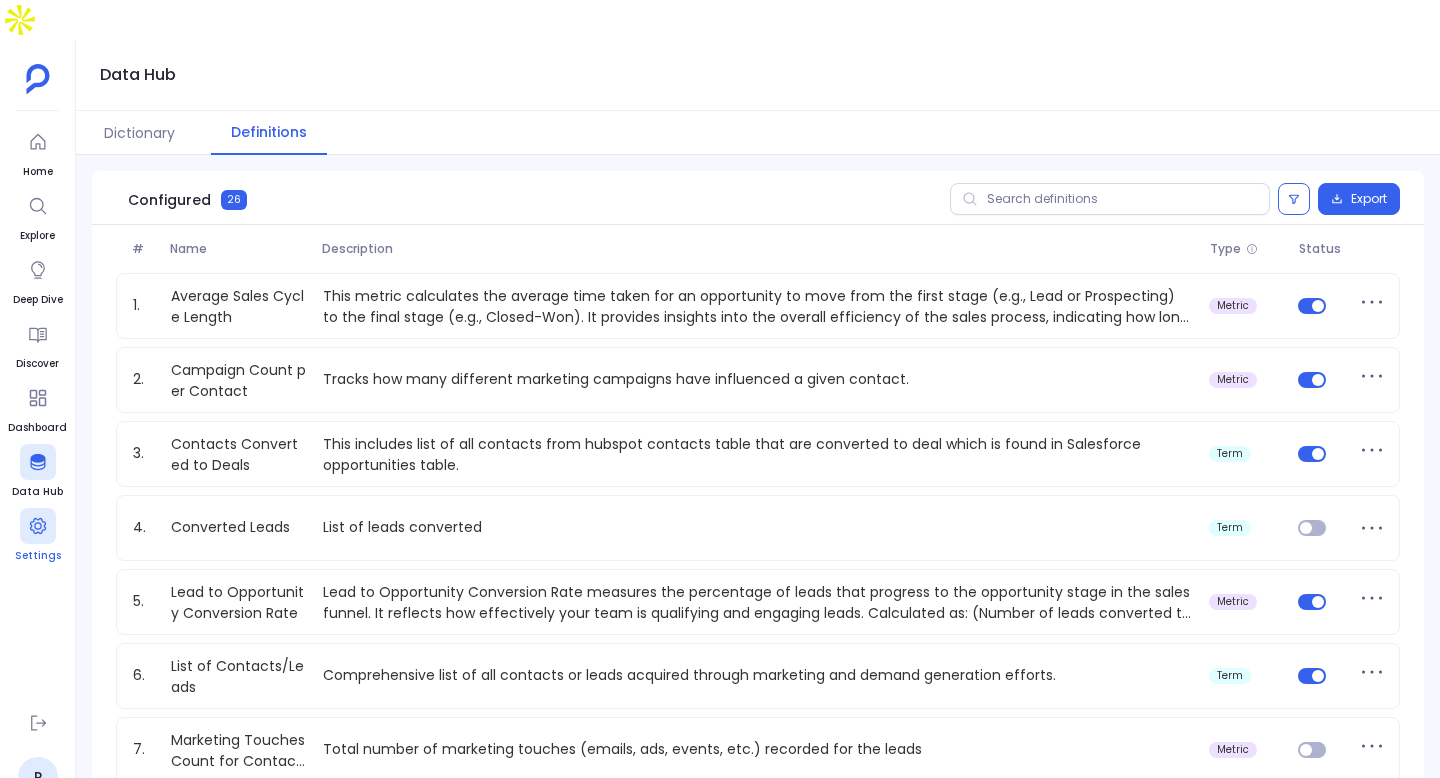 click at bounding box center (38, 526) 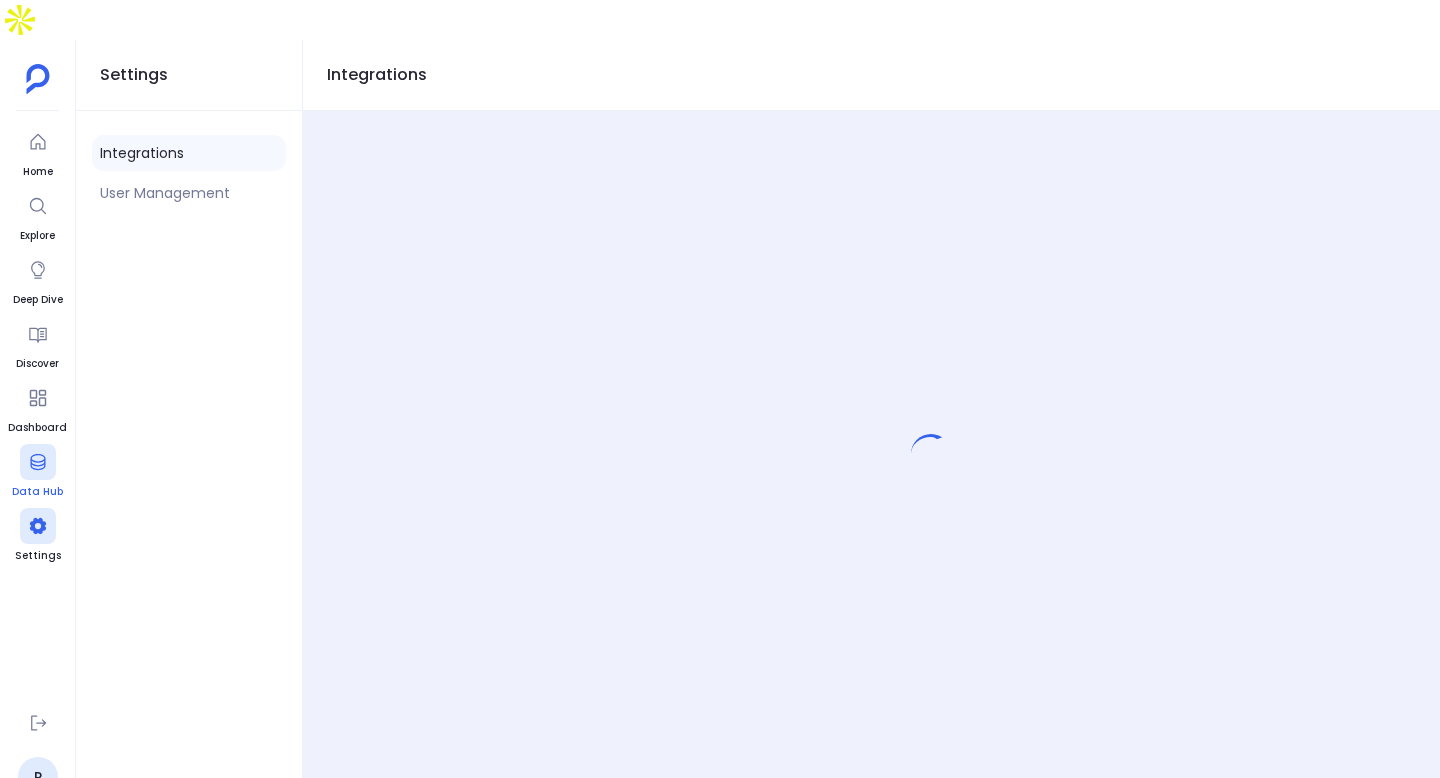 click at bounding box center (38, 462) 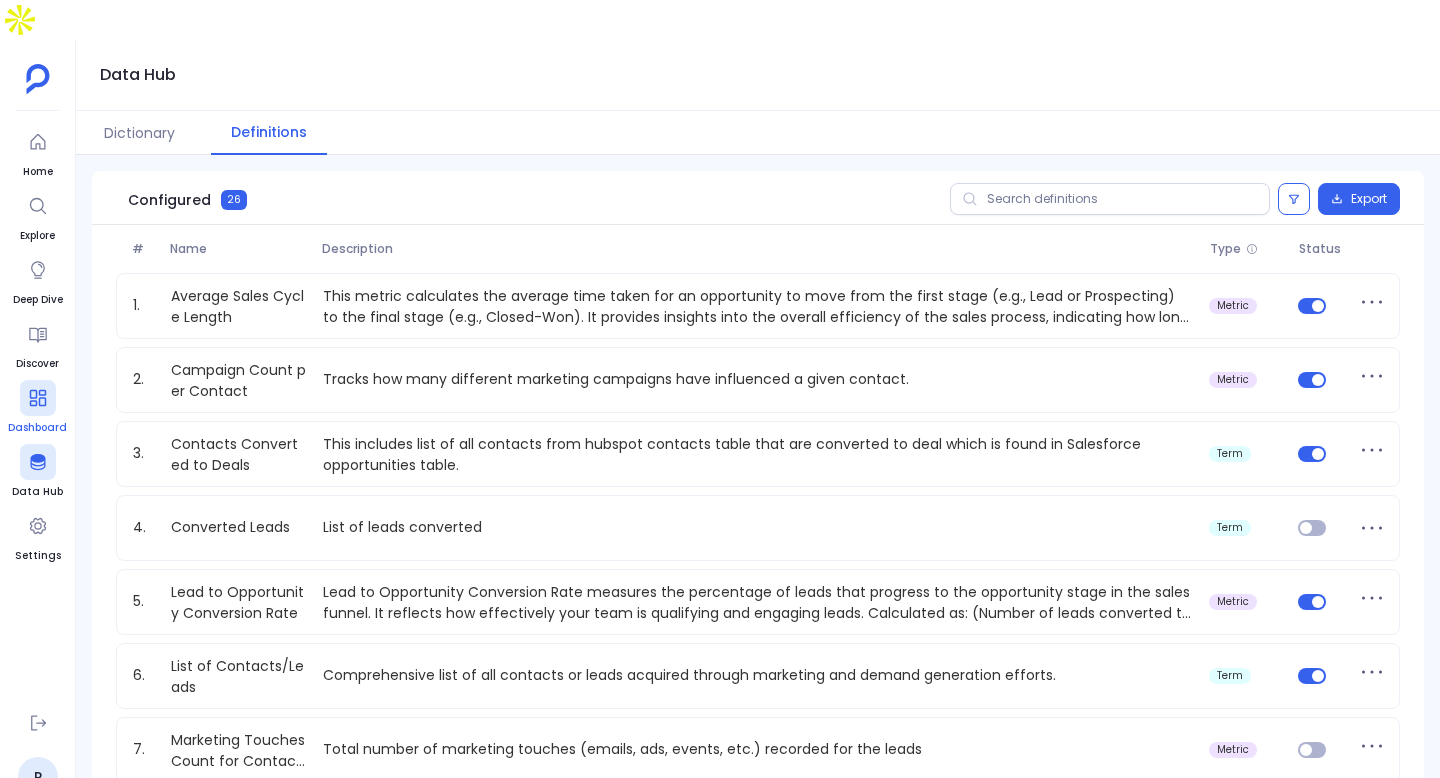 click at bounding box center [38, 398] 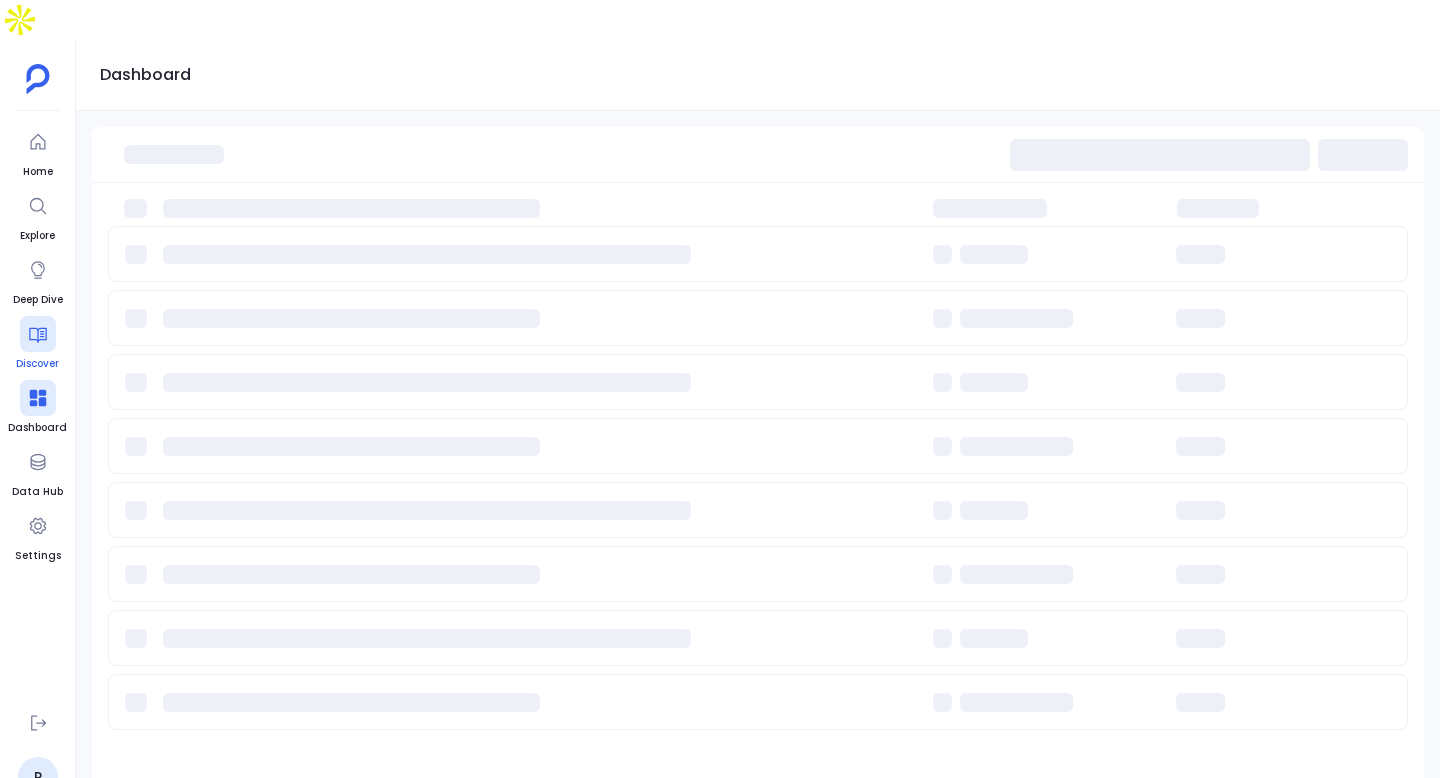 click at bounding box center (38, 335) 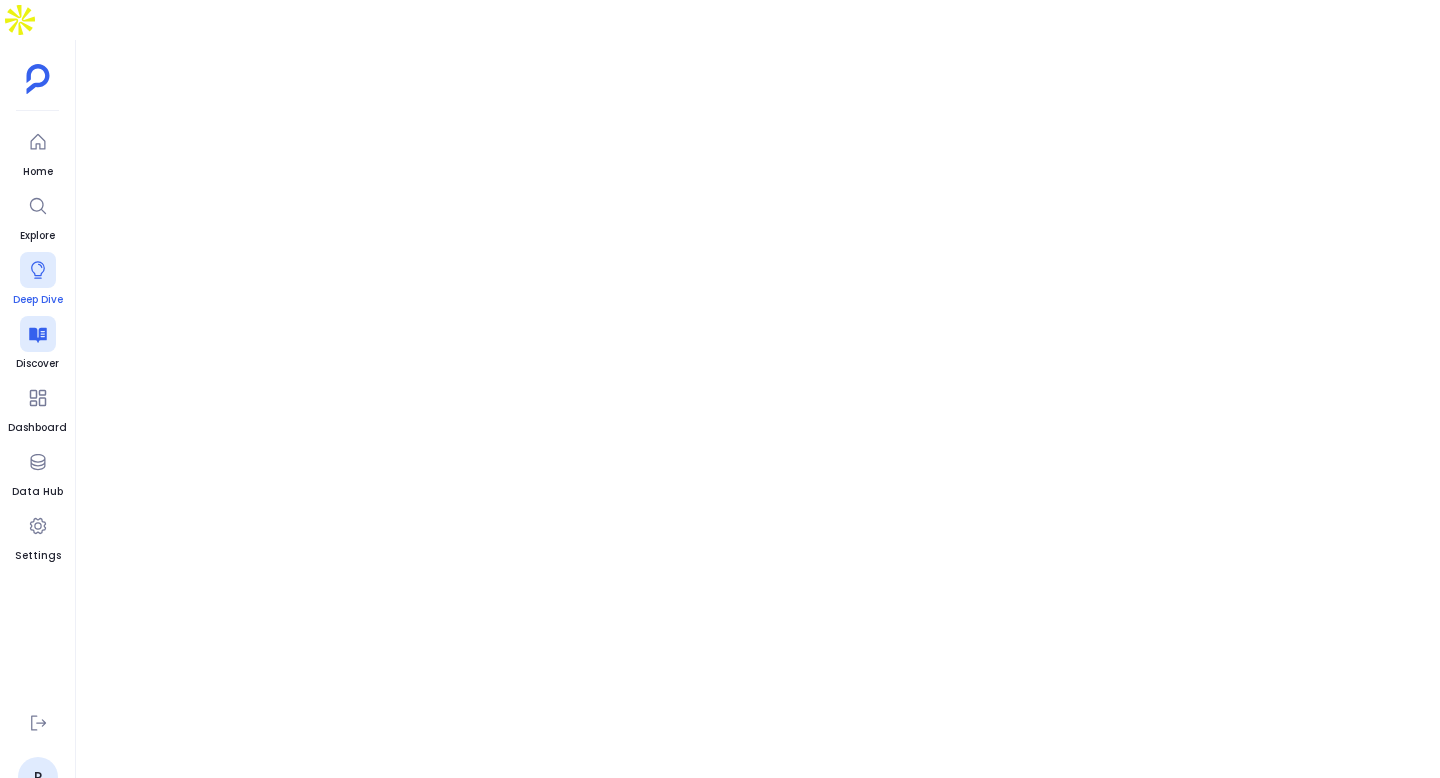click at bounding box center [38, 270] 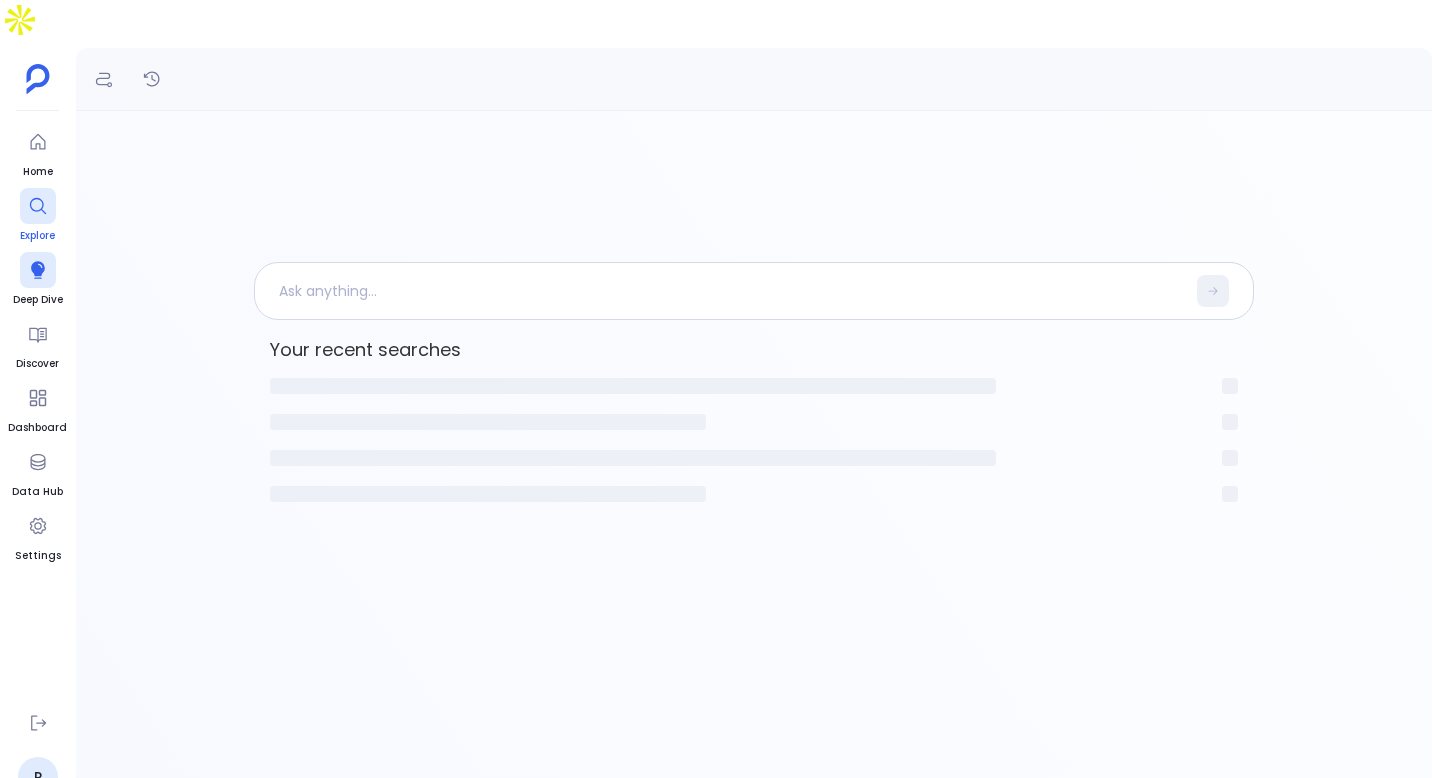 click at bounding box center [38, 206] 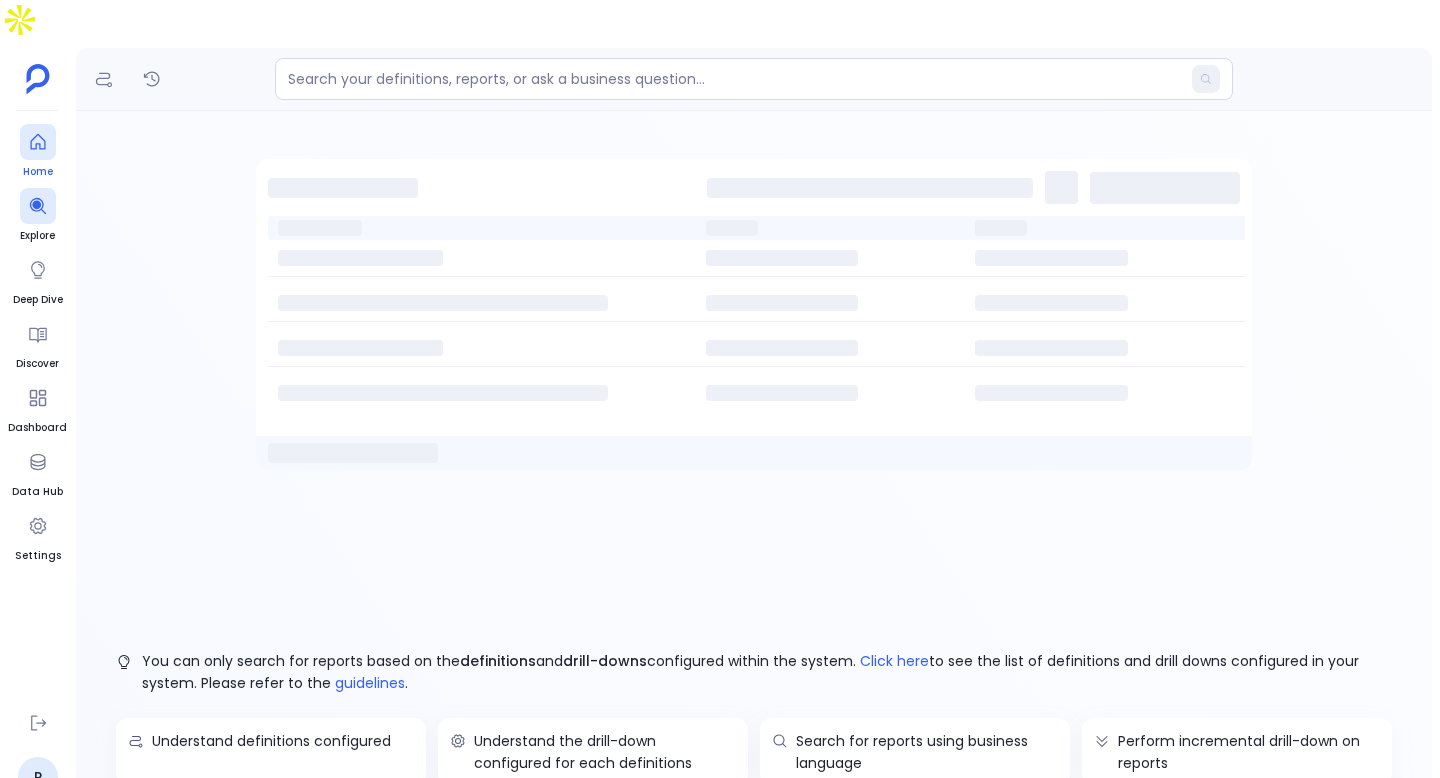 click at bounding box center (38, 142) 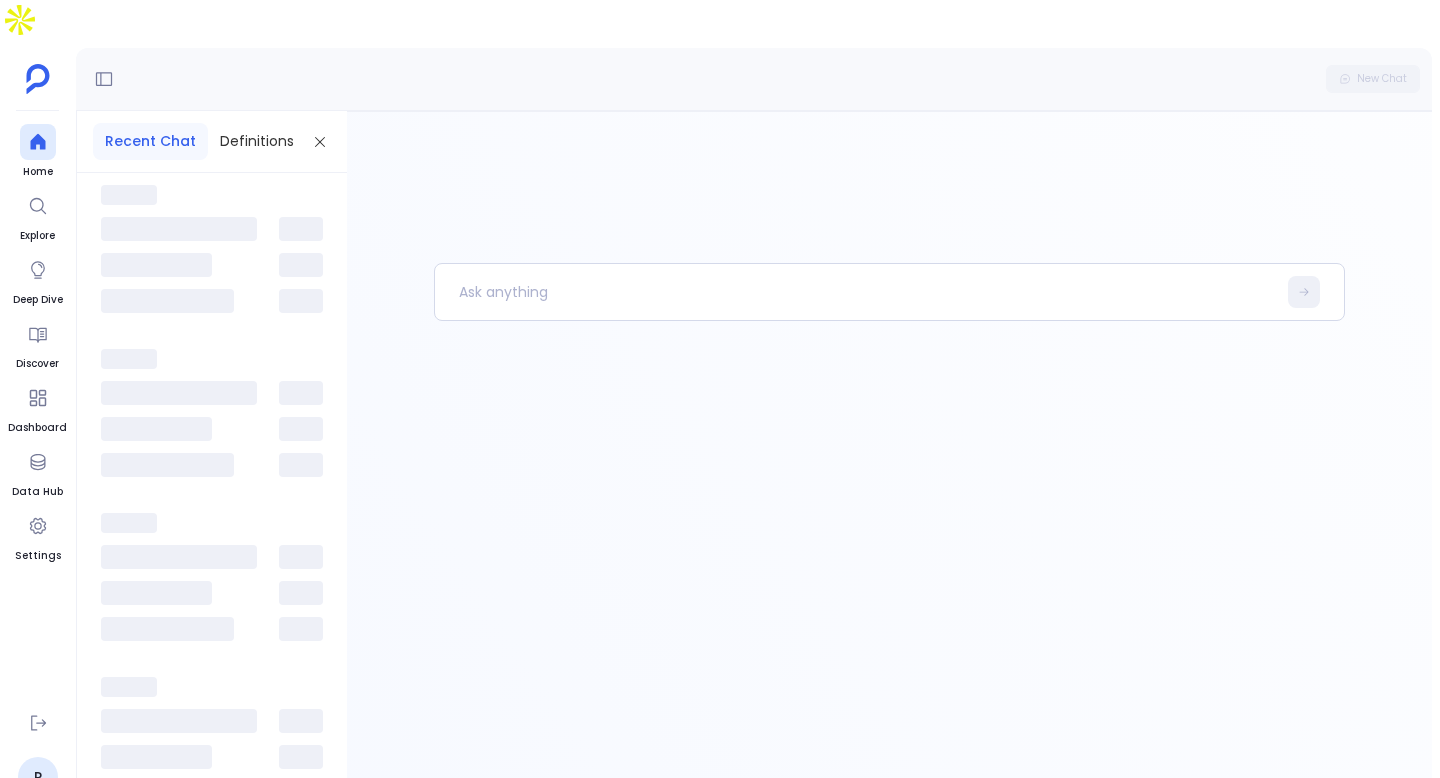 click at bounding box center (320, 142) 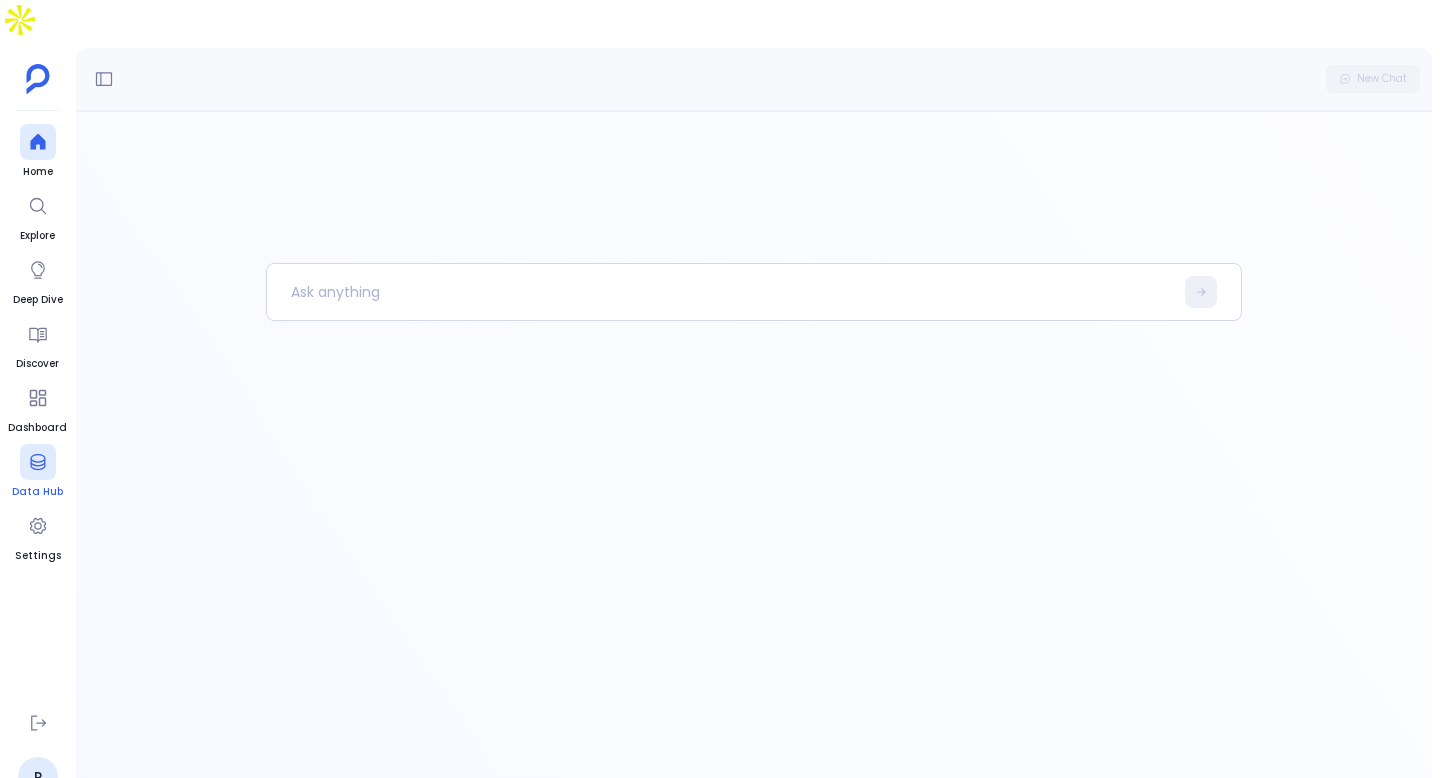 click at bounding box center (38, 462) 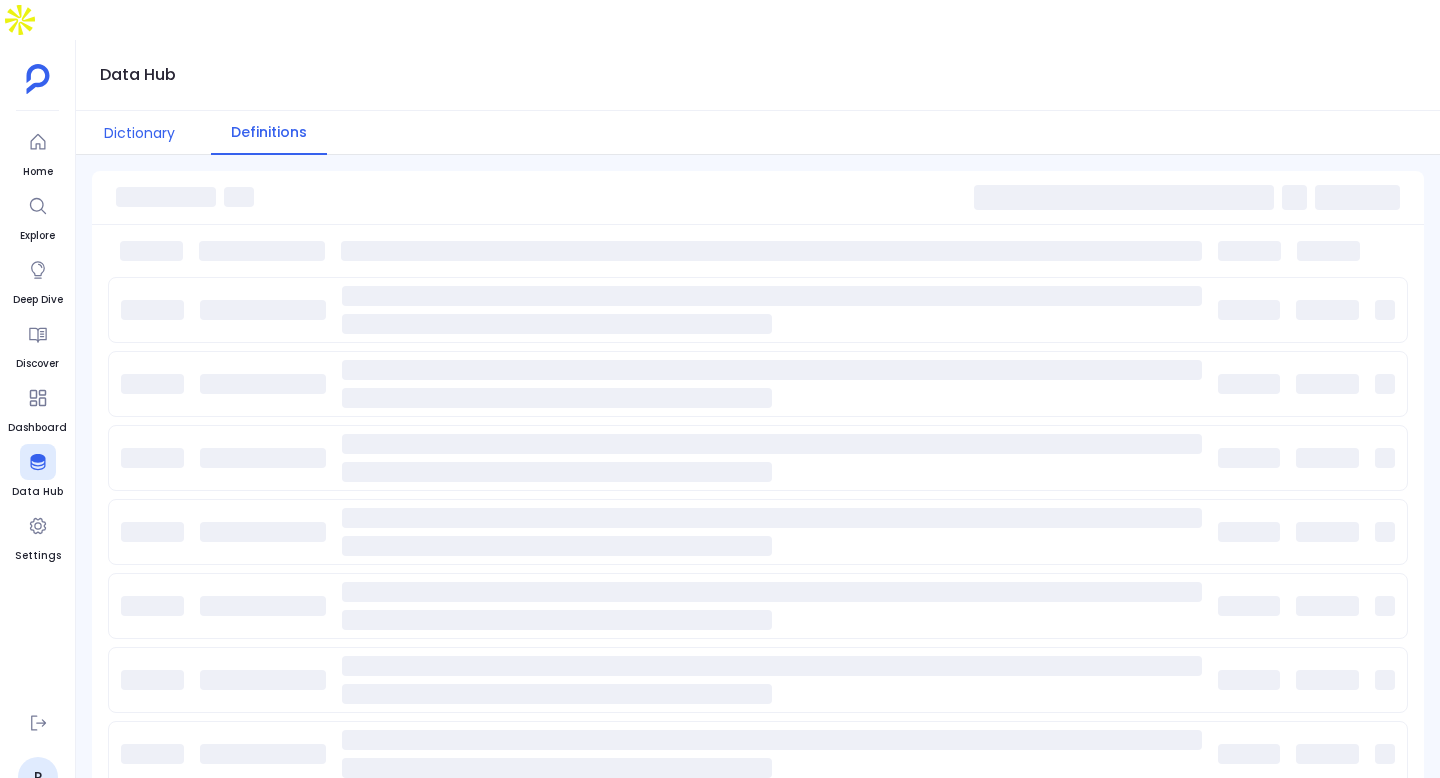 click on "Dictionary" at bounding box center (139, 133) 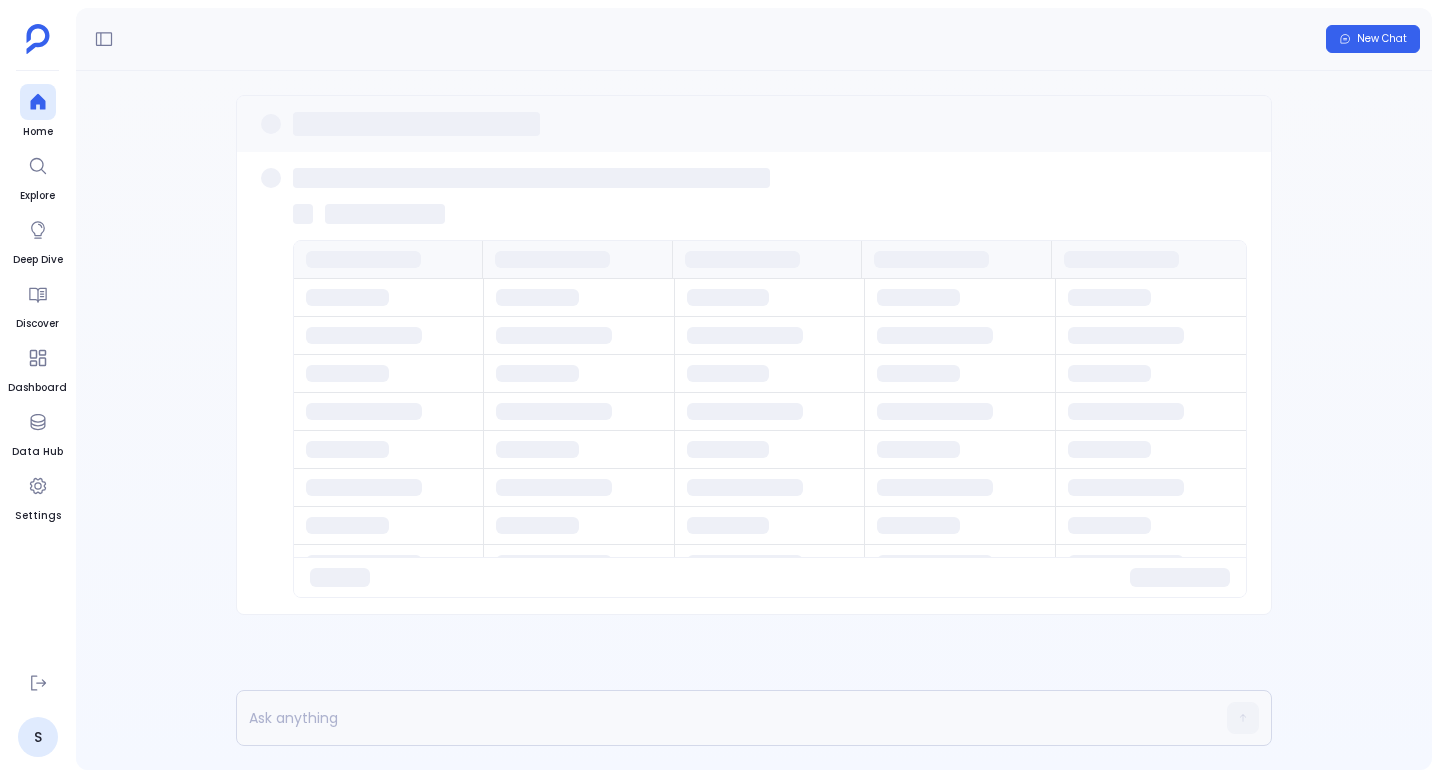 scroll, scrollTop: 0, scrollLeft: 0, axis: both 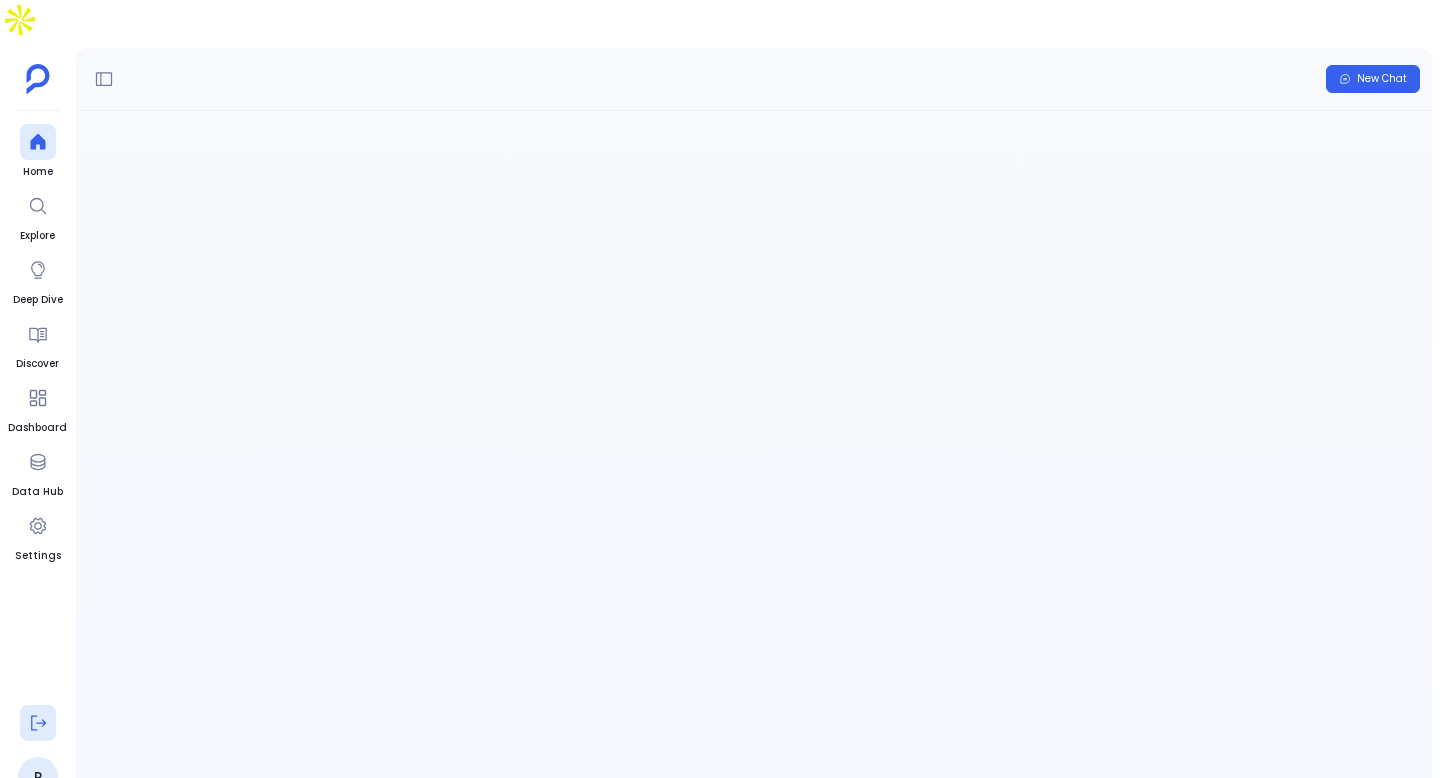 click at bounding box center [38, 723] 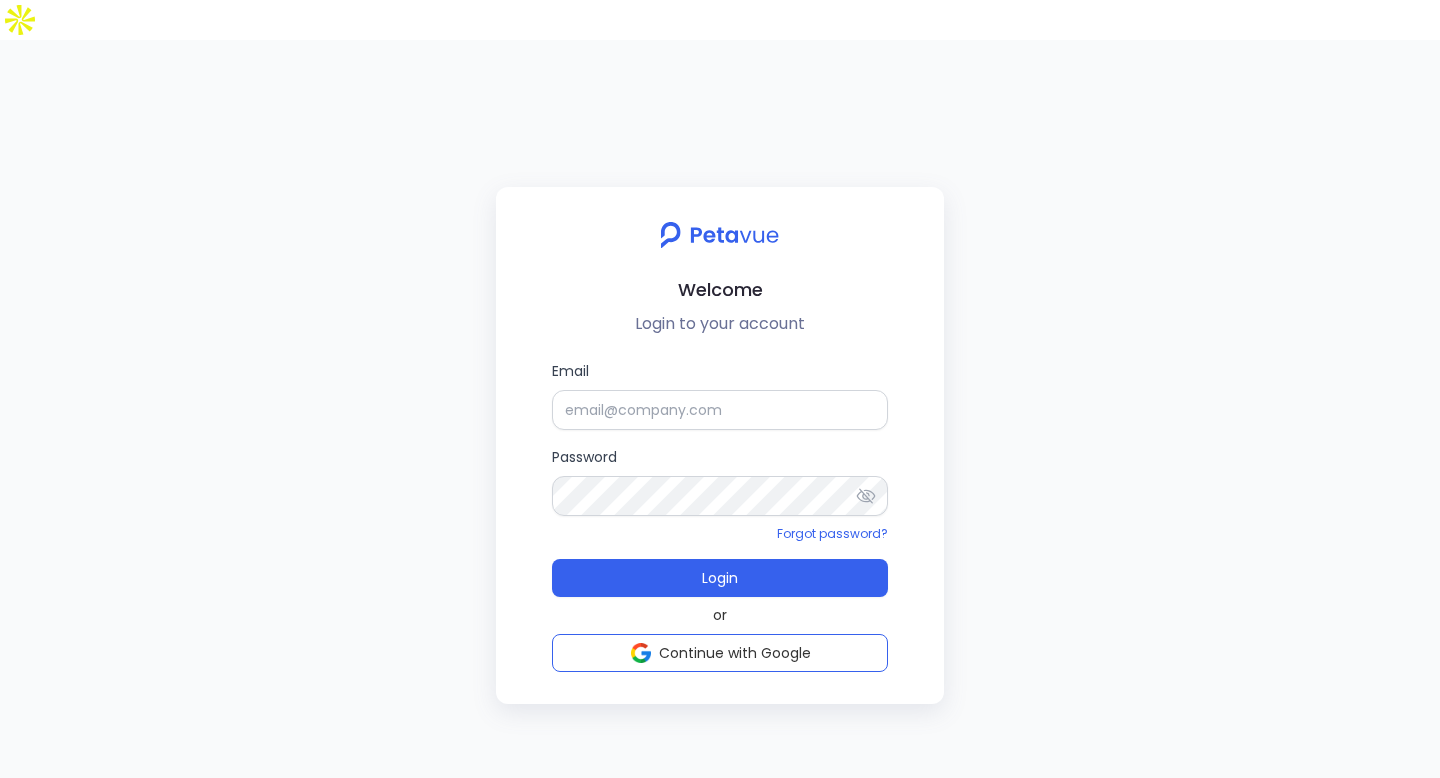 click on "Welcome Login to your account Email Password Forgot password? Login or Continue with Google" at bounding box center [720, 445] 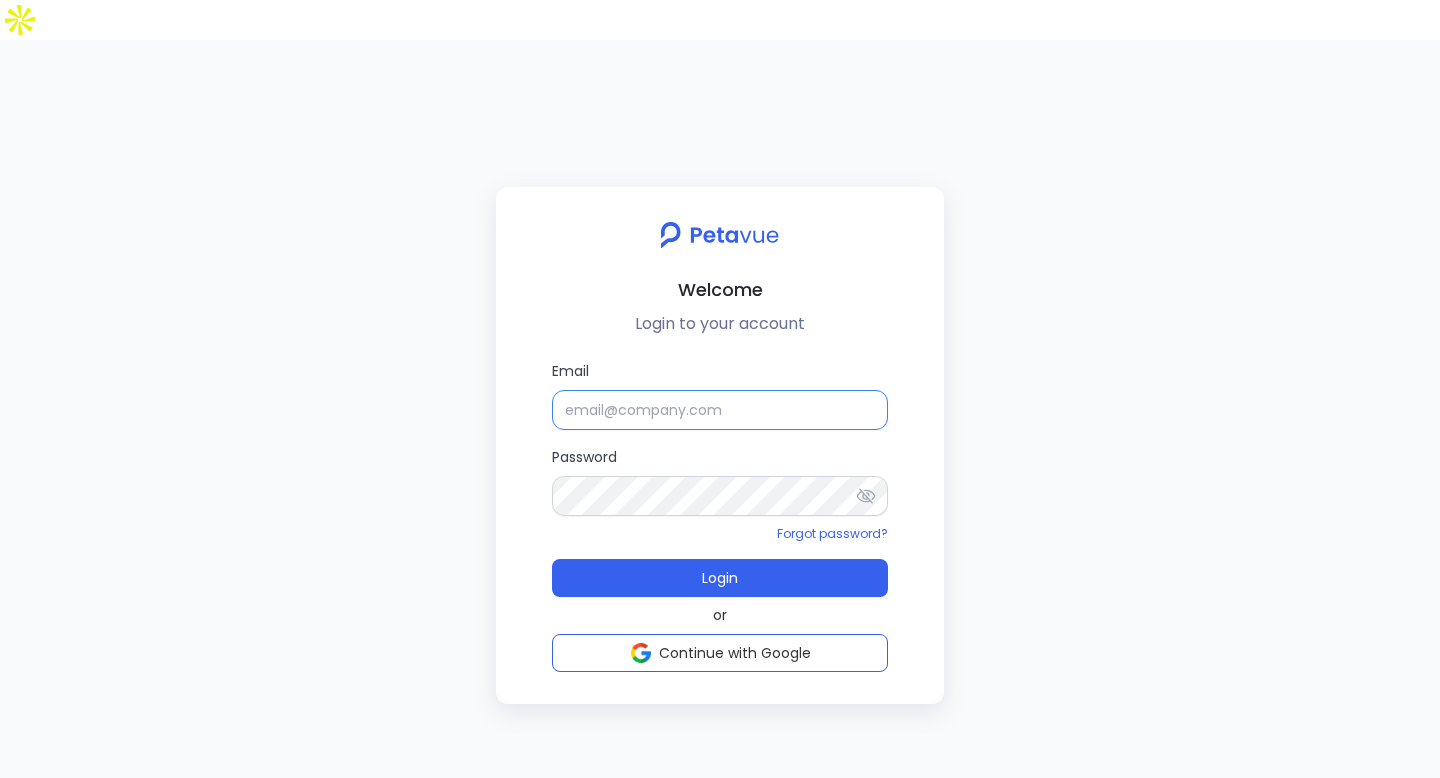 click on "Email" at bounding box center (720, 410) 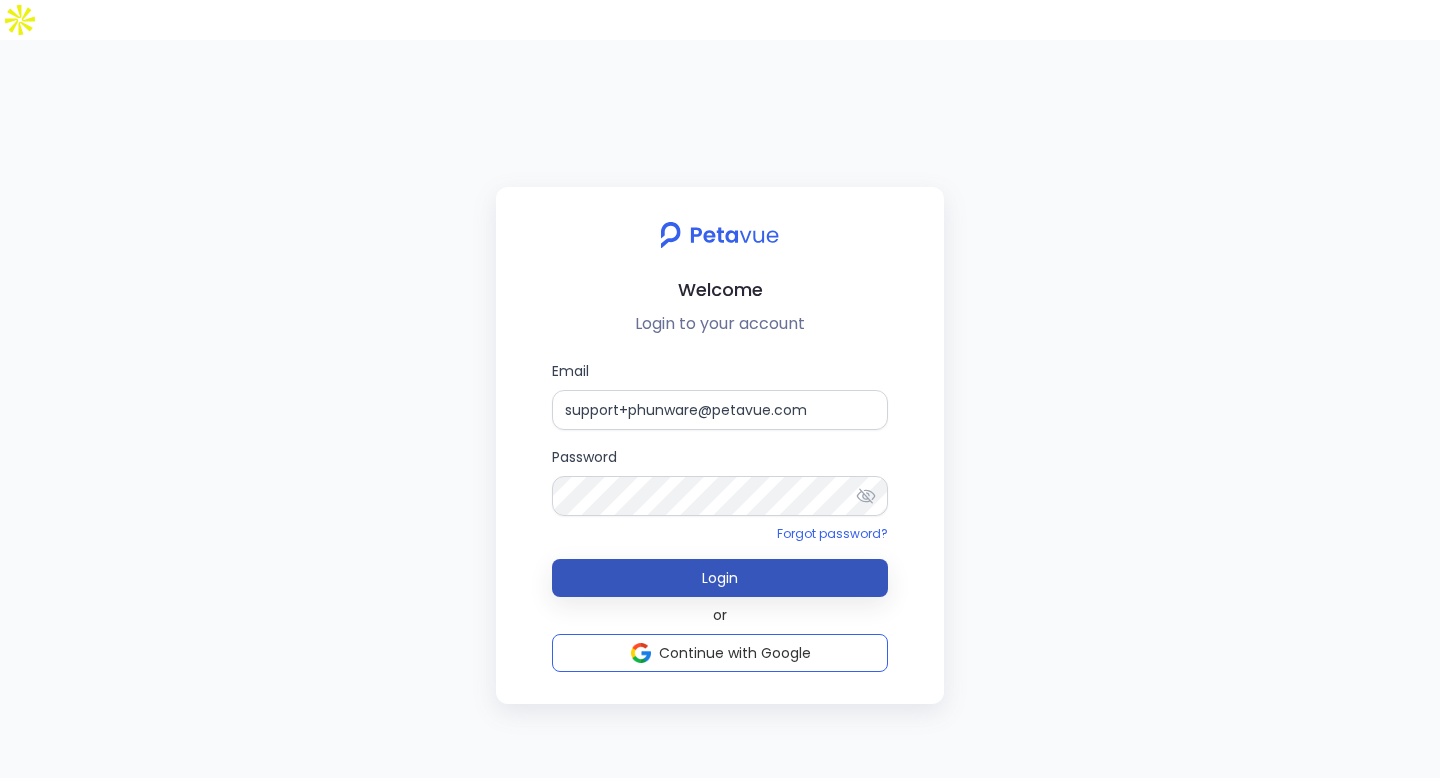 click on "Login" at bounding box center [720, 578] 